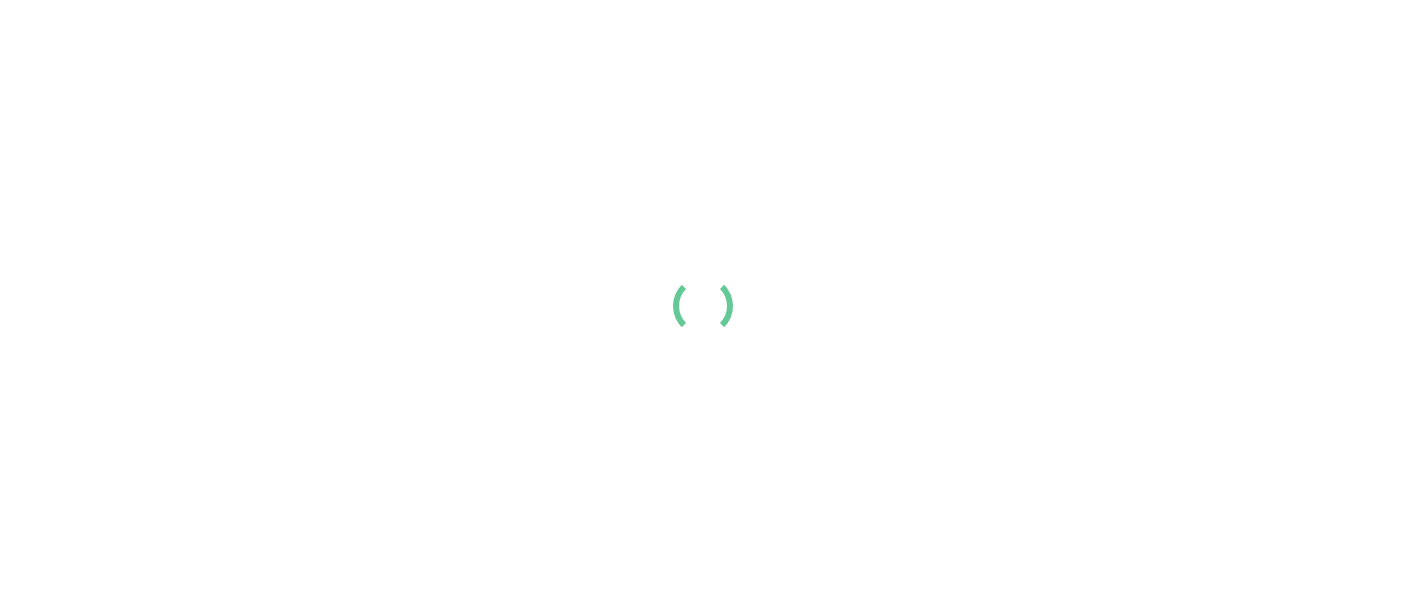scroll, scrollTop: 0, scrollLeft: 0, axis: both 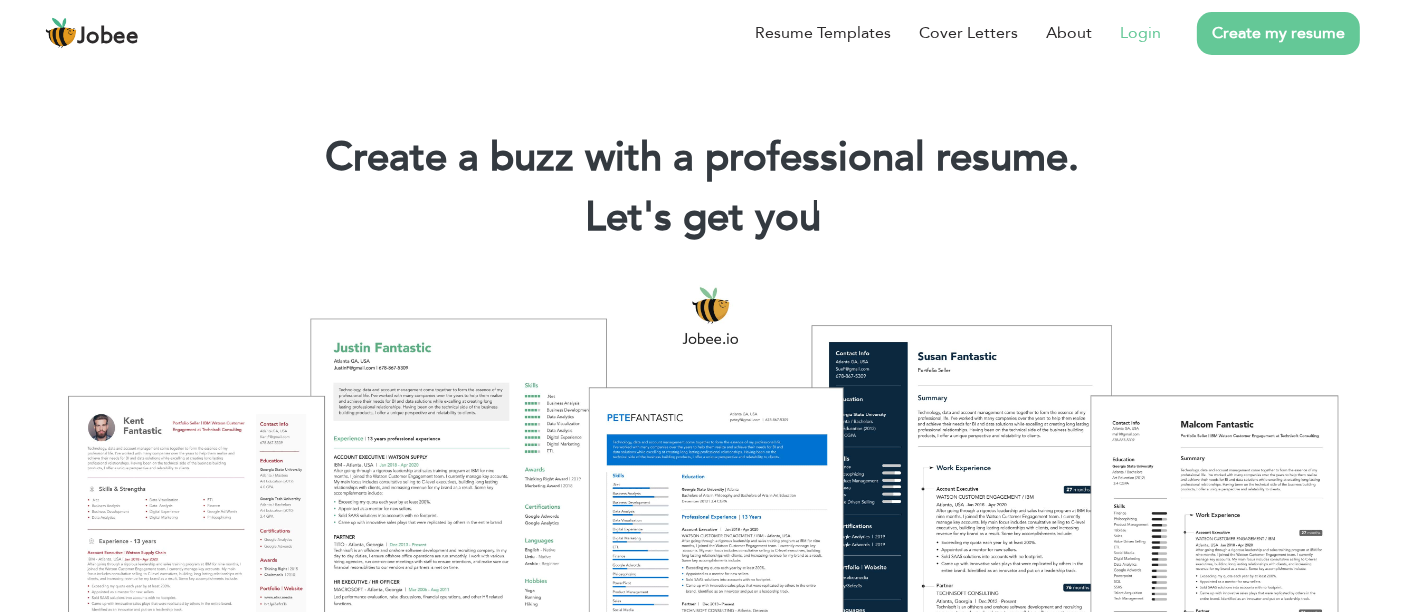 click on "Login" at bounding box center [1140, 33] 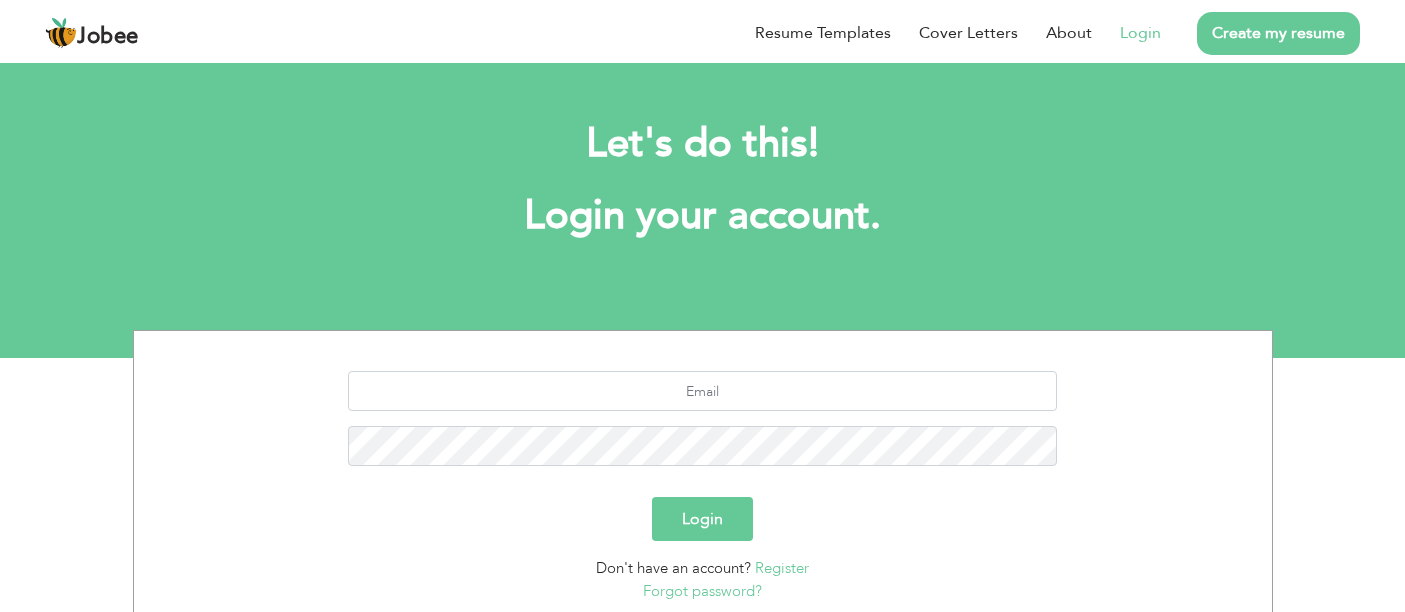 scroll, scrollTop: 0, scrollLeft: 0, axis: both 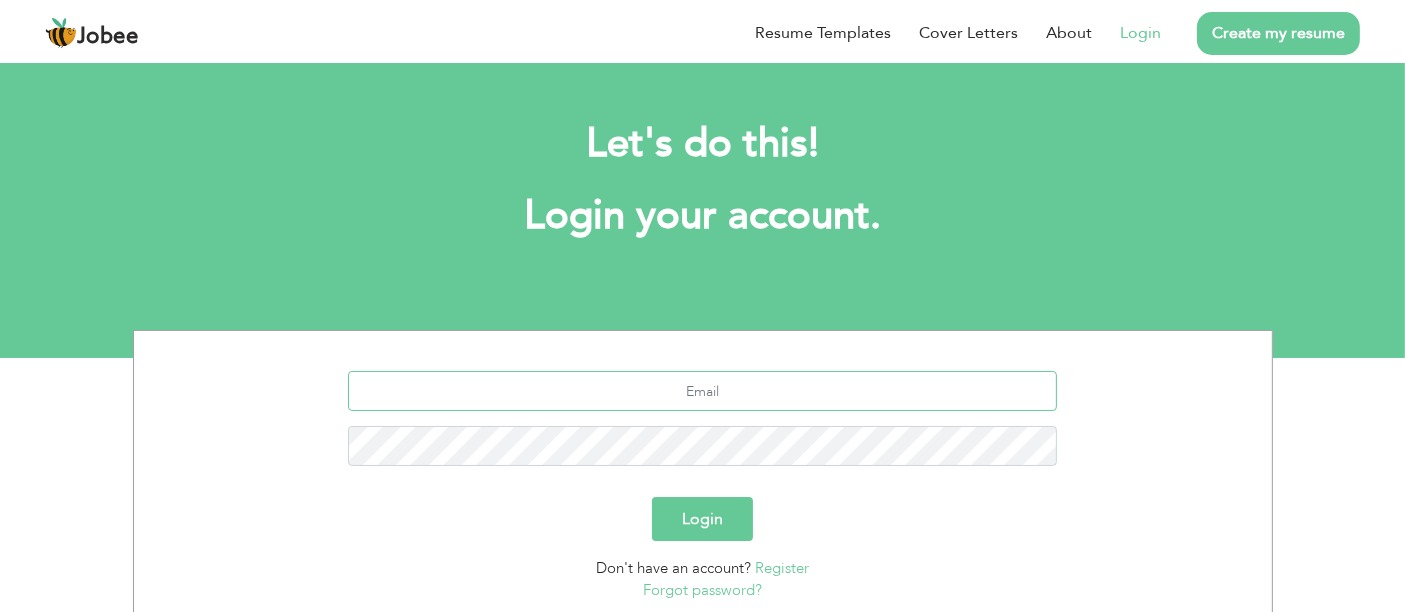 type on "[EMAIL_ADDRESS][DOMAIN_NAME]" 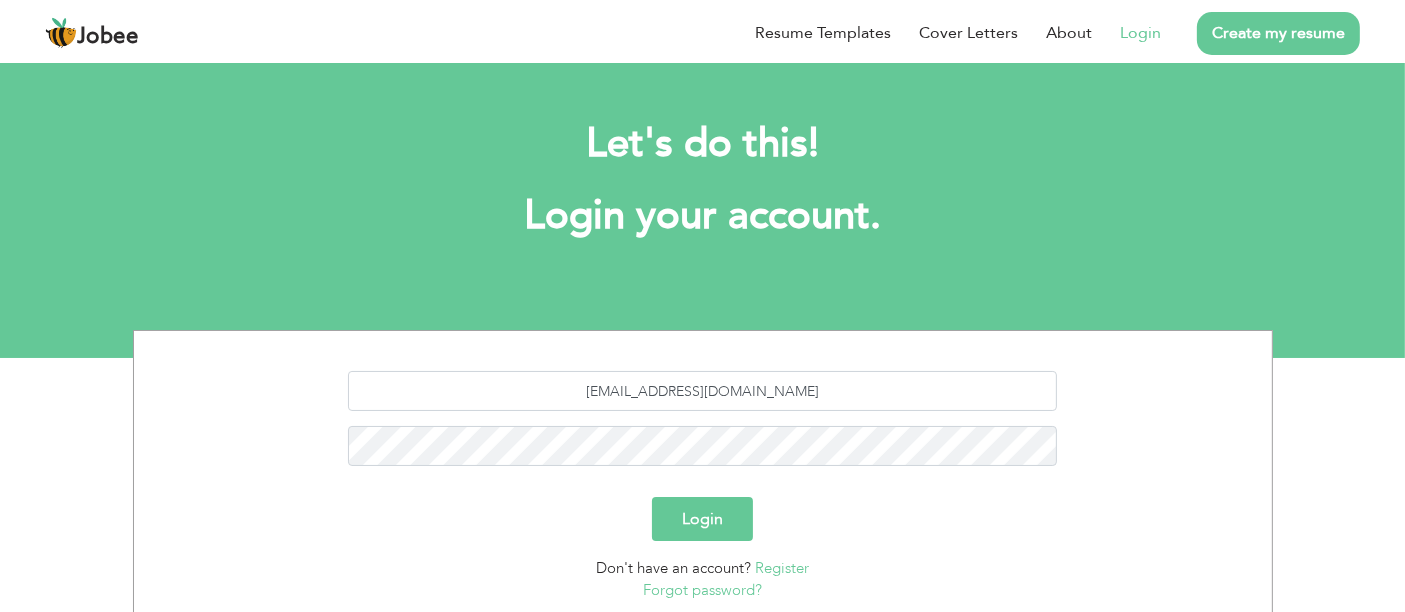 click on "Login" at bounding box center (702, 519) 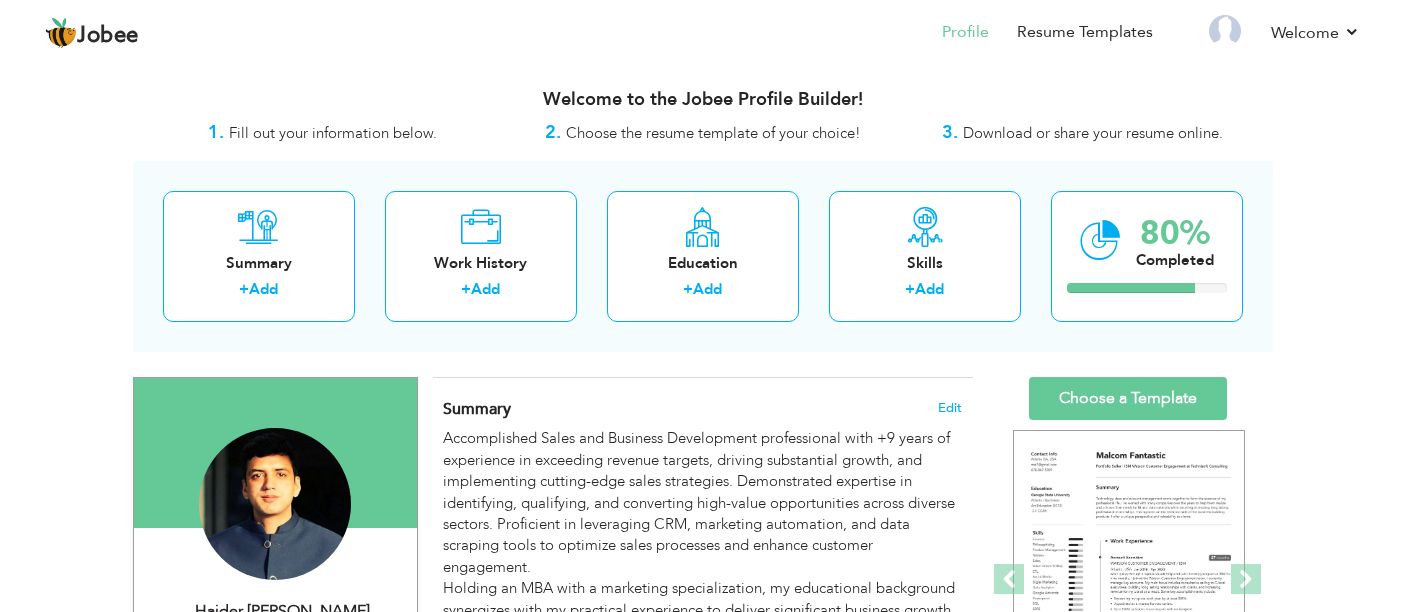 scroll, scrollTop: 0, scrollLeft: 0, axis: both 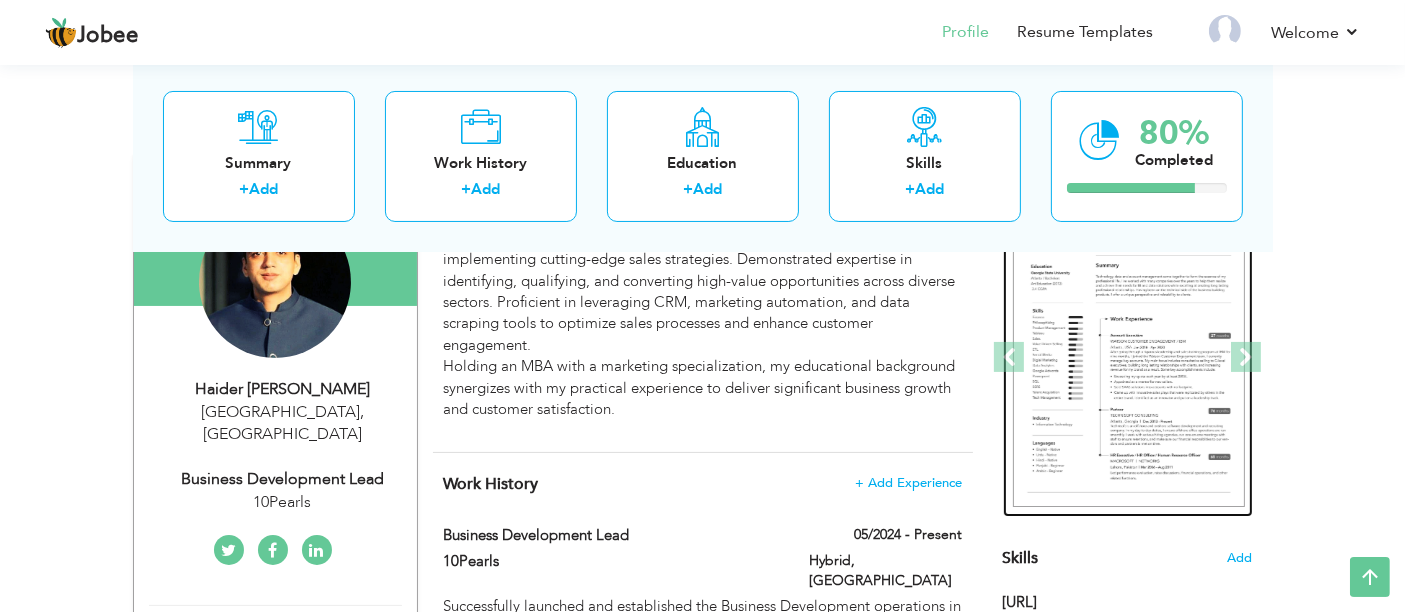 click at bounding box center (1129, 358) 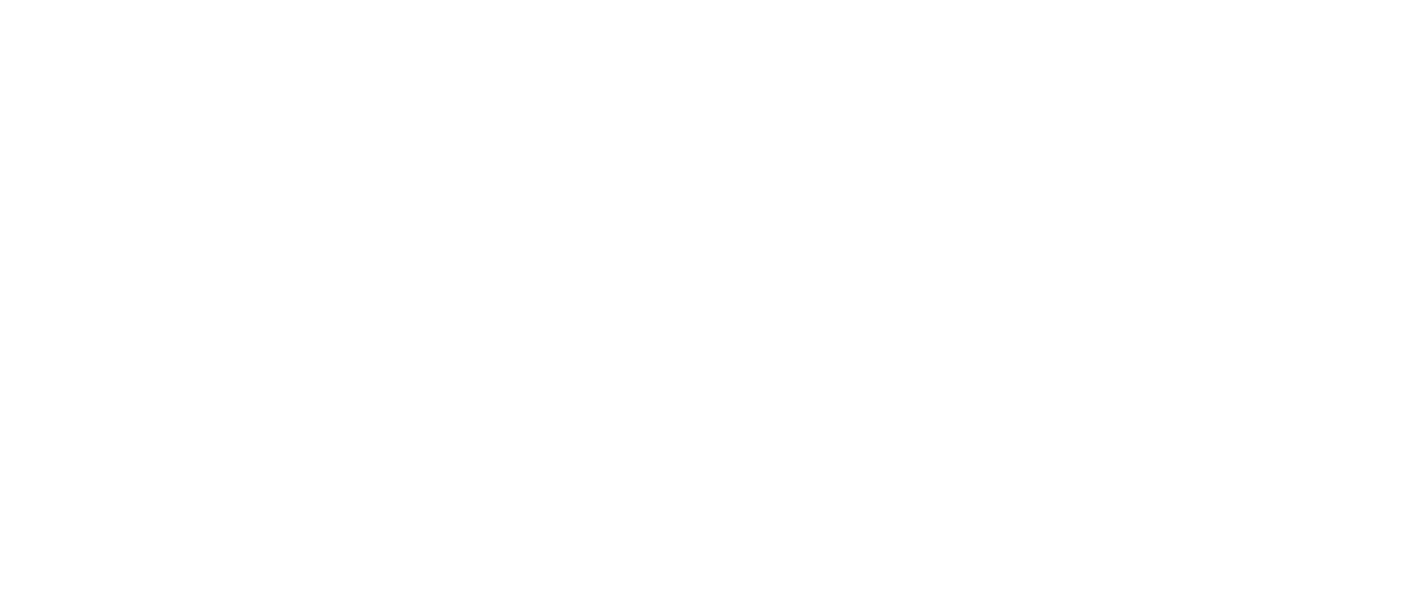 scroll, scrollTop: 0, scrollLeft: 0, axis: both 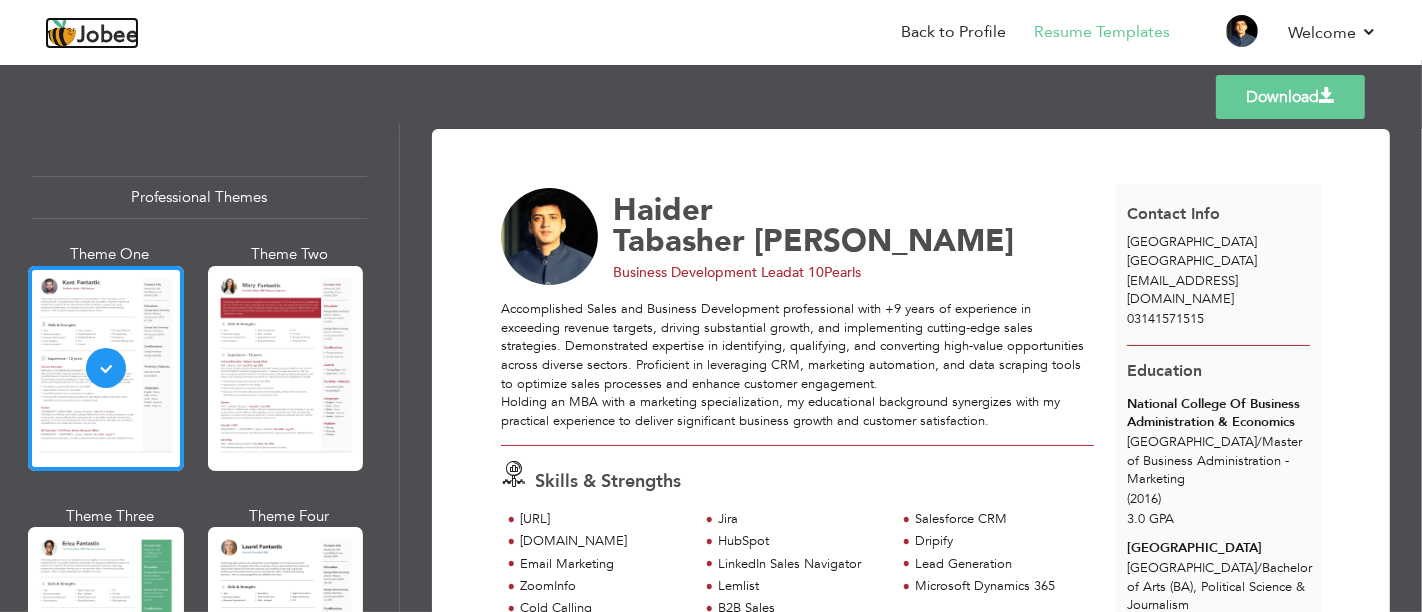 click at bounding box center [61, 33] 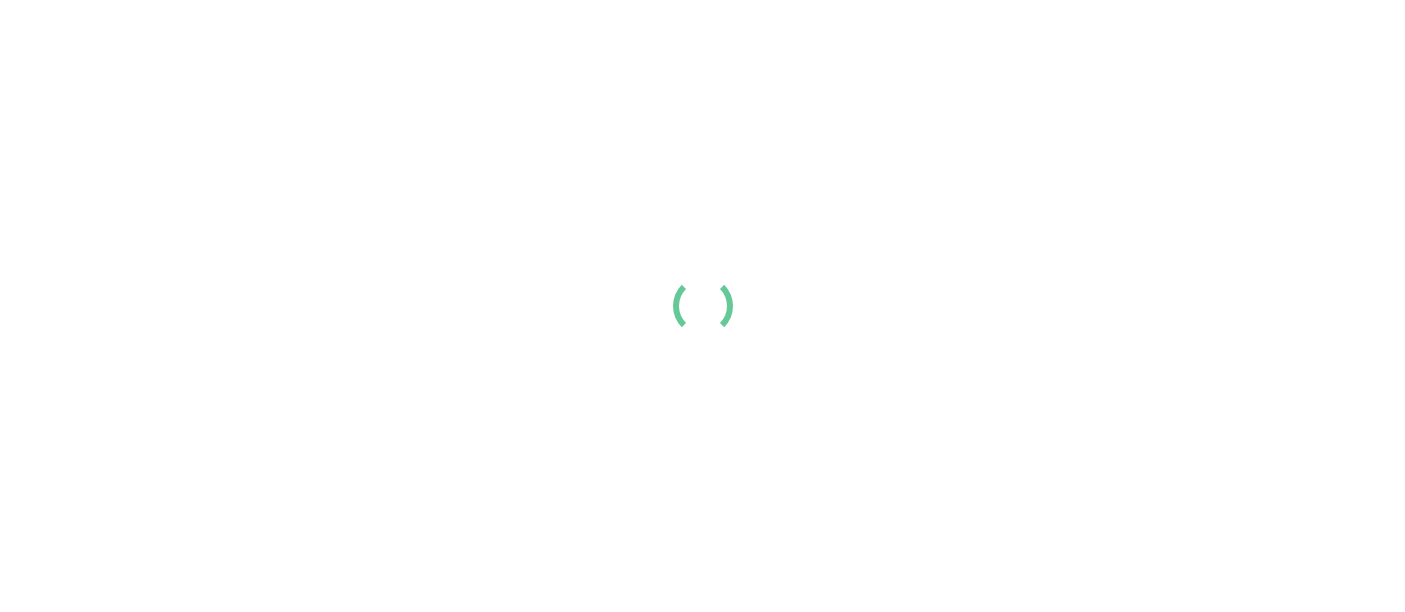 scroll, scrollTop: 0, scrollLeft: 0, axis: both 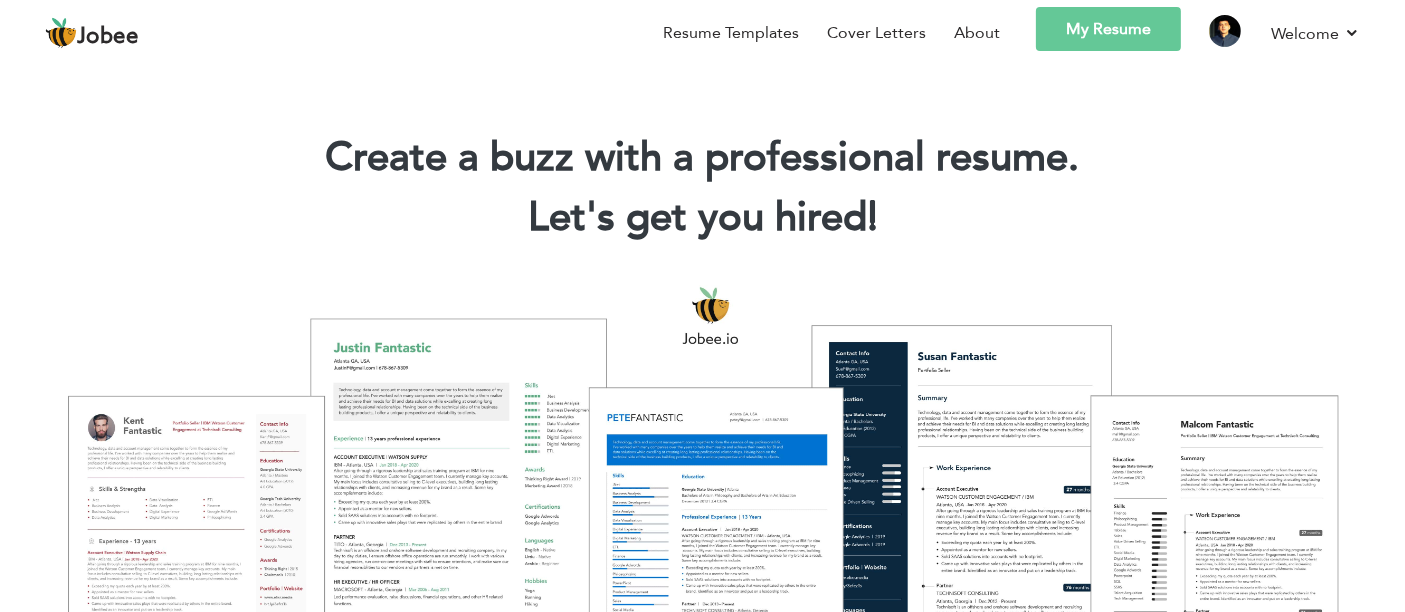 click on "My Resume" at bounding box center [1108, 29] 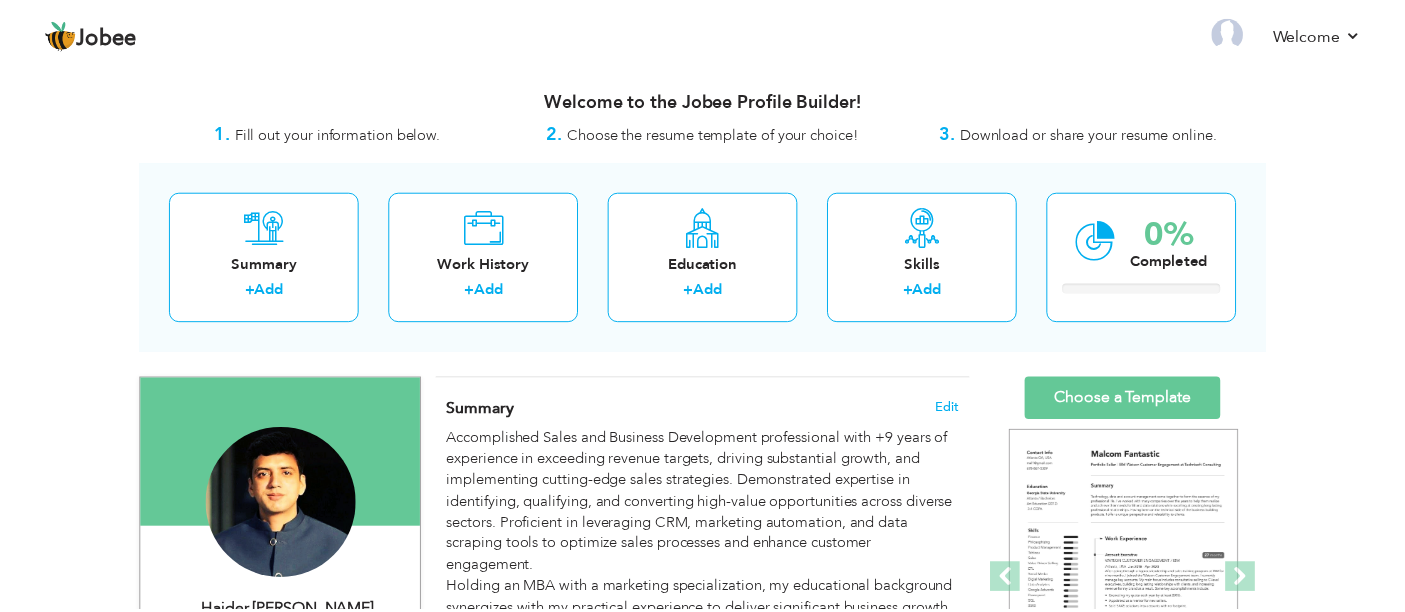 scroll, scrollTop: 0, scrollLeft: 0, axis: both 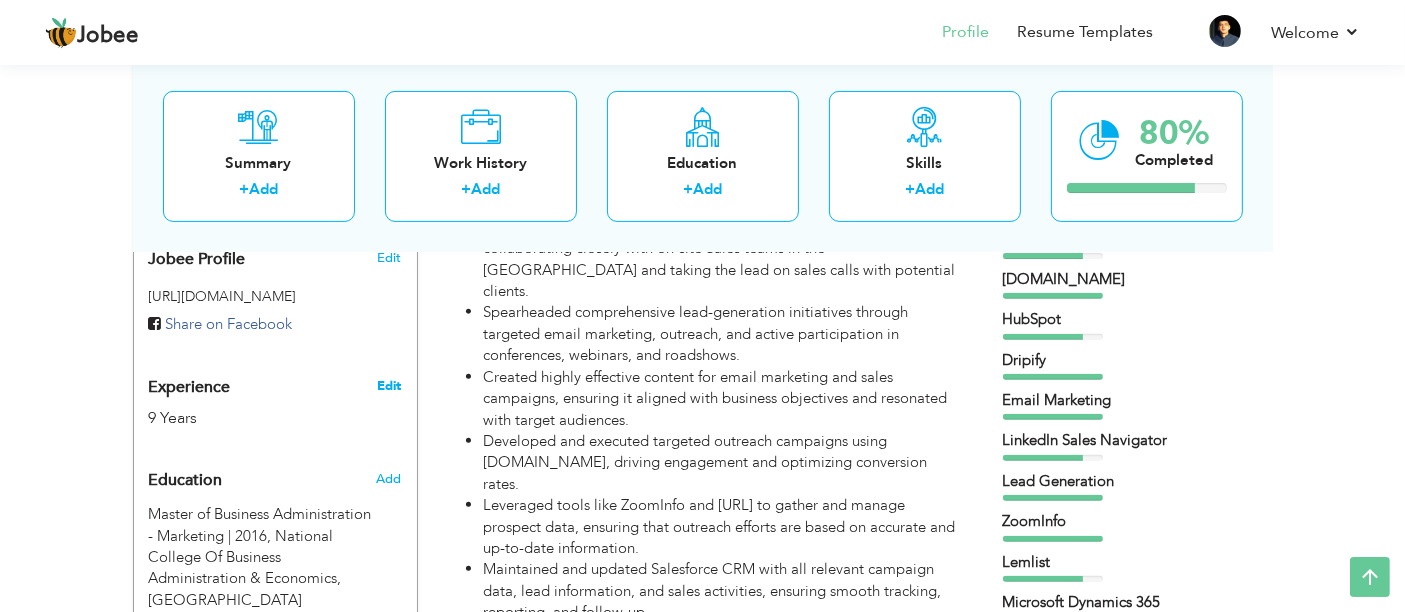 click on "Edit" at bounding box center (389, 386) 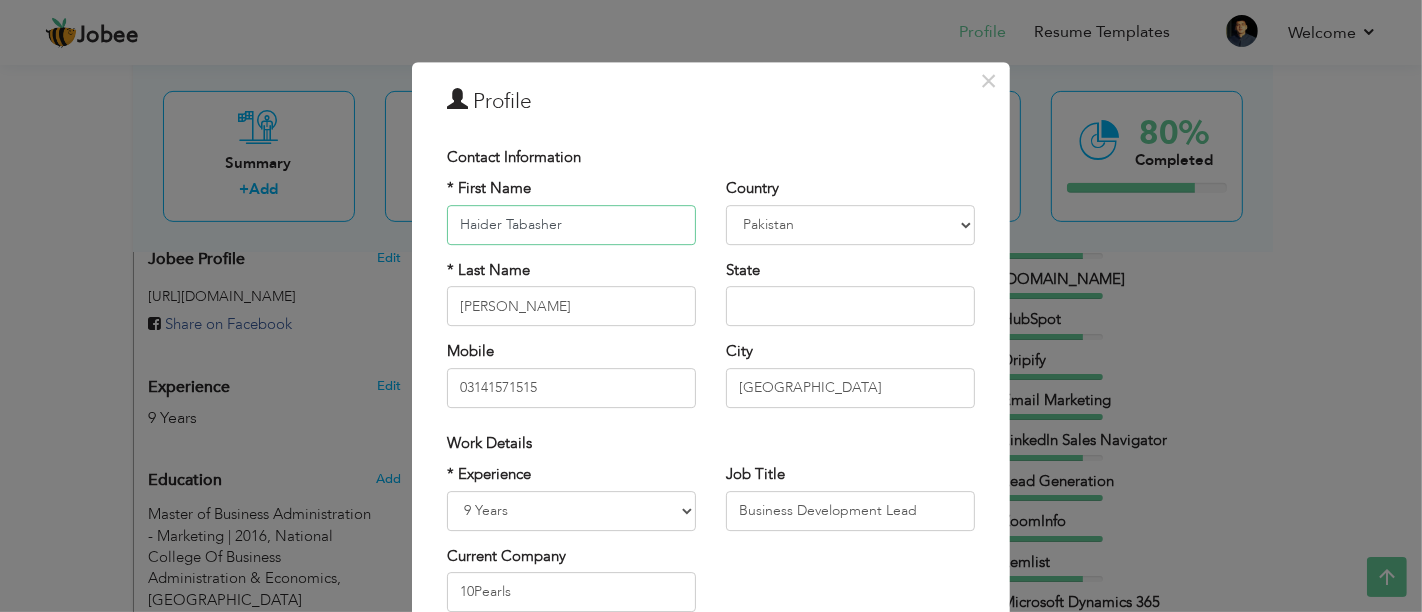 scroll, scrollTop: 286, scrollLeft: 0, axis: vertical 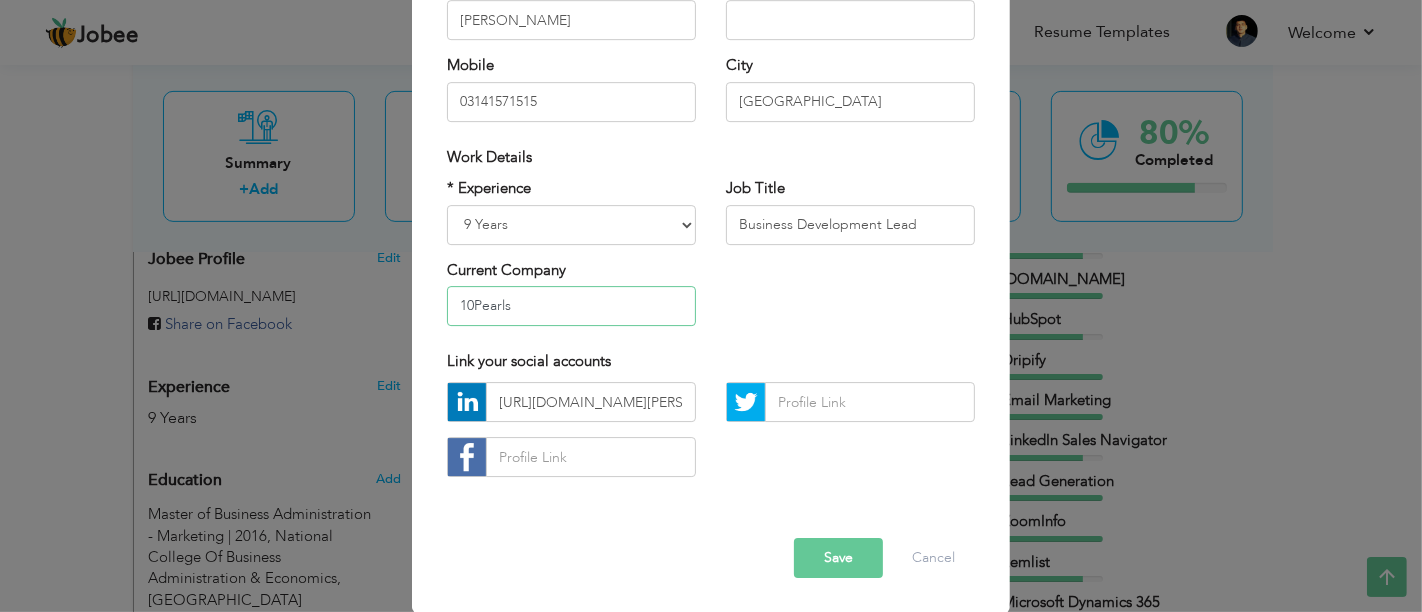 click on "10Pearls" at bounding box center (571, 306) 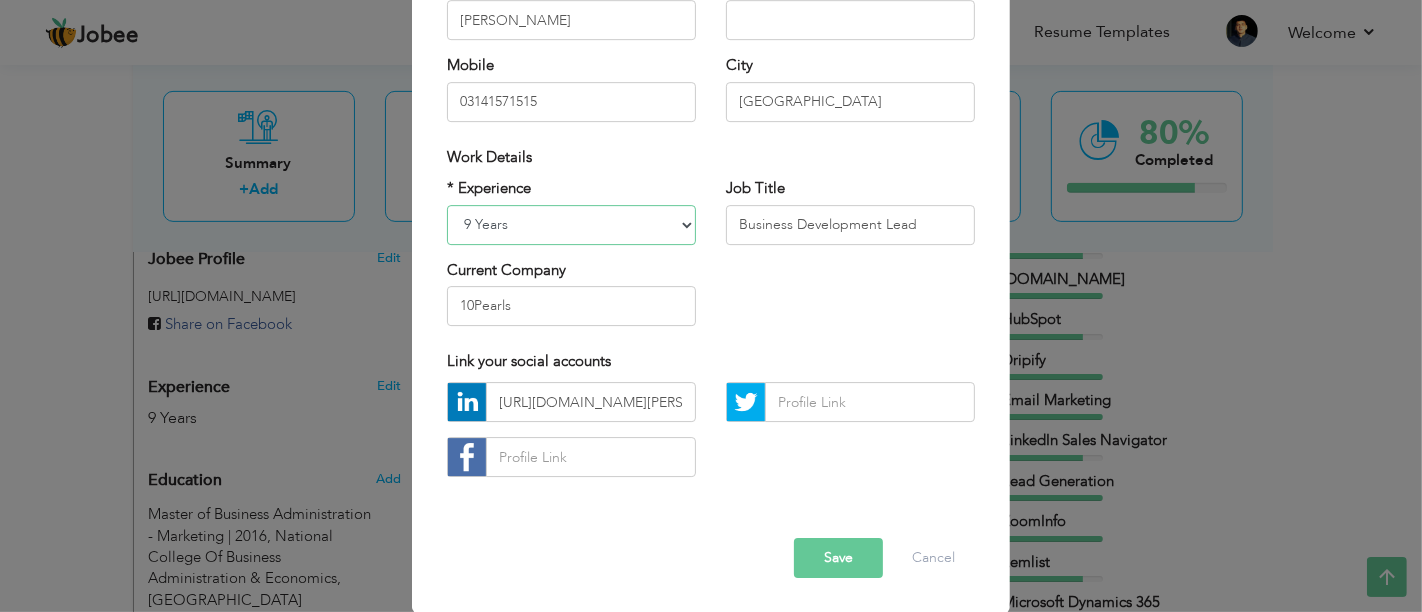 click on "Entry Level Less than 1 Year 1 Year 2 Years 3 Years 4 Years 5 Years 6 Years 7 Years 8 Years 9 Years 10 Years 11 Years 12 Years 13 Years 14 Years 15 Years 16 Years 17 Years 18 Years 19 Years 20 Years 21 Years 22 Years 23 Years 24 Years 25 Years 26 Years 27 Years 28 Years 29 Years 30 Years 31 Years 32 Years 33 Years 34 Years 35 Years More than 35 Years" at bounding box center [571, 225] 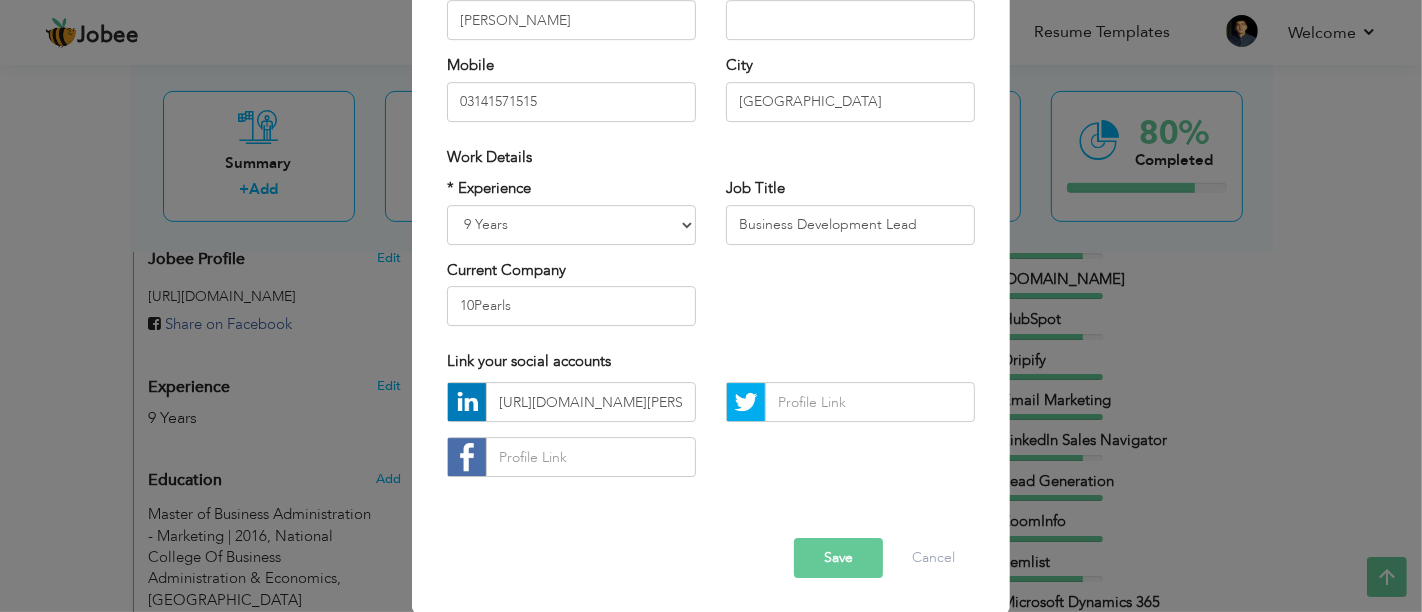 click on "* Experience
Entry Level Less than 1 Year 1 Year 2 Years 3 Years 4 Years 5 Years 6 Years 7 Years 8 Years 9 Years 10 Years 11 Years 12 Years 13 Years 14 Years 15 Years 16 Years 17 Years 18 Years 19 Years 20 Years 21 Years 22 Years 23 Years 24 Years 25 Years 26 Years 27 Years 28 Years 29 Years 30 Years 31 Years 32 Years 33 Years 34 Years 35 Years More than 35 Years
Current Company
10Pearls
Job Title" at bounding box center [711, 259] 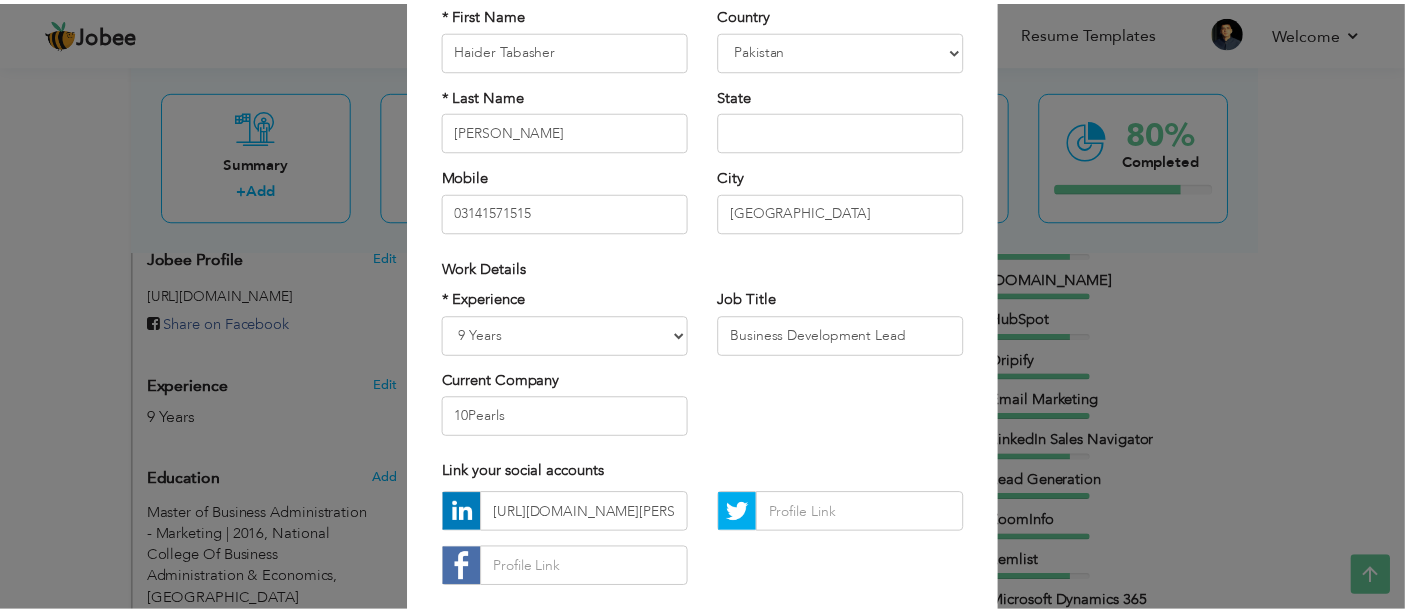 scroll, scrollTop: 0, scrollLeft: 0, axis: both 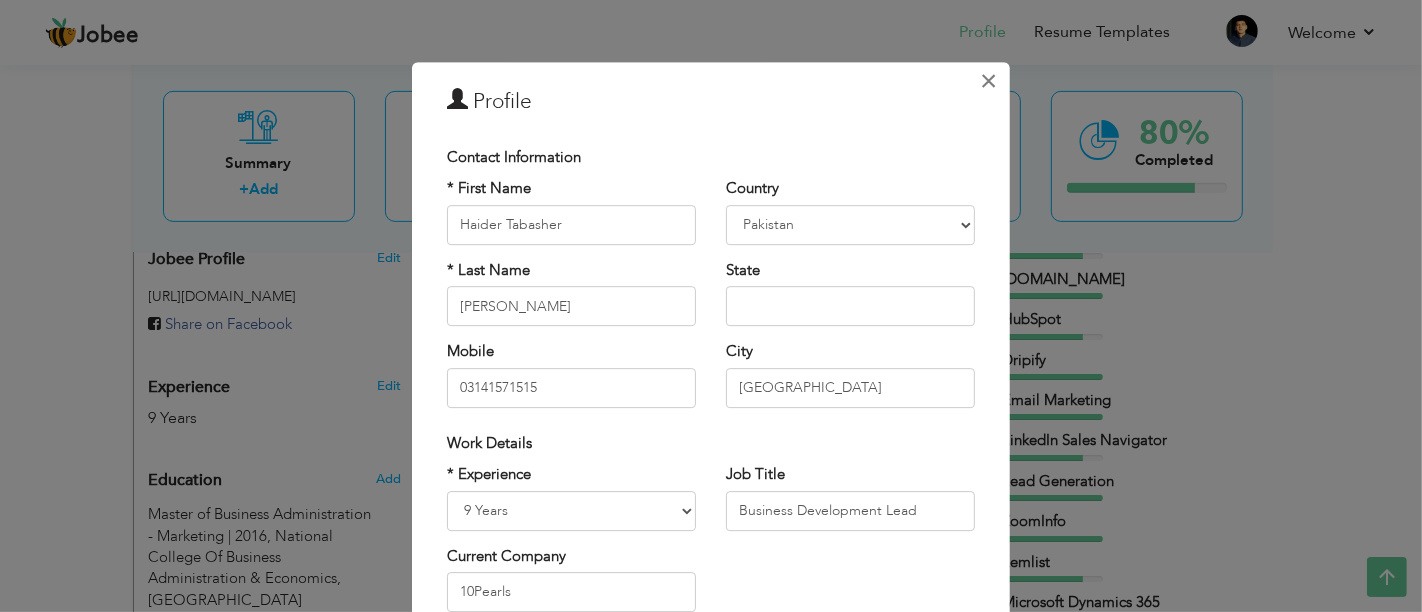 click on "×" at bounding box center (989, 81) 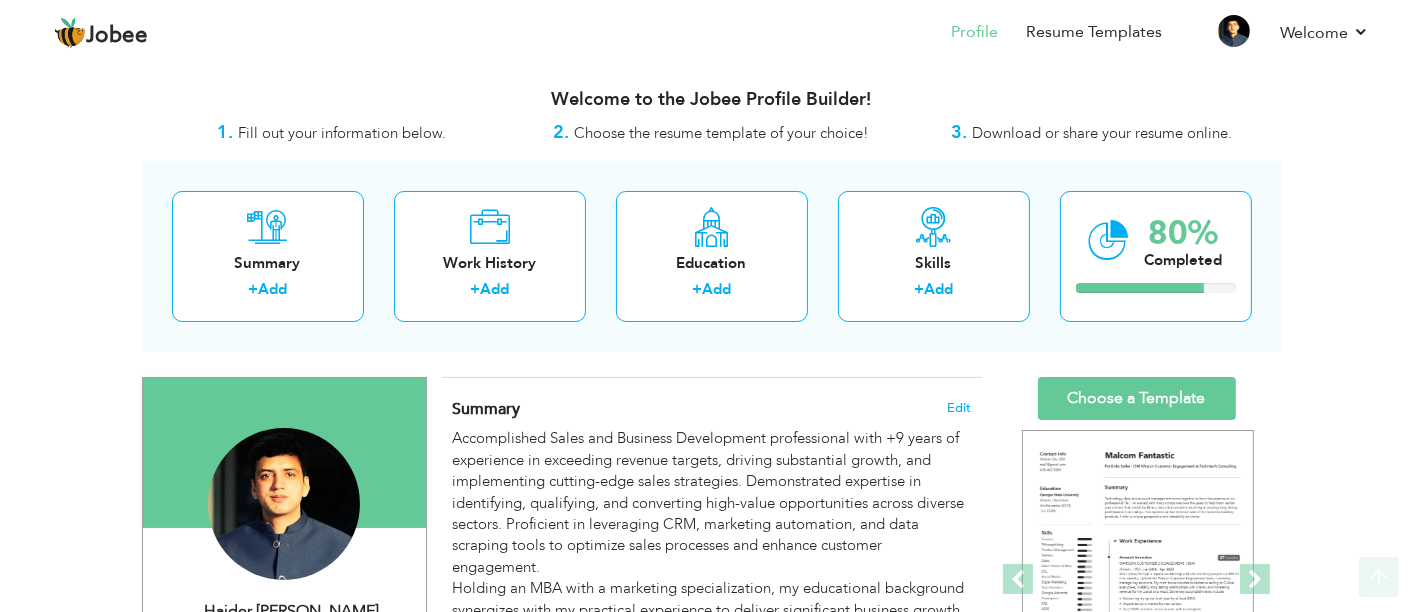 scroll, scrollTop: 111, scrollLeft: 0, axis: vertical 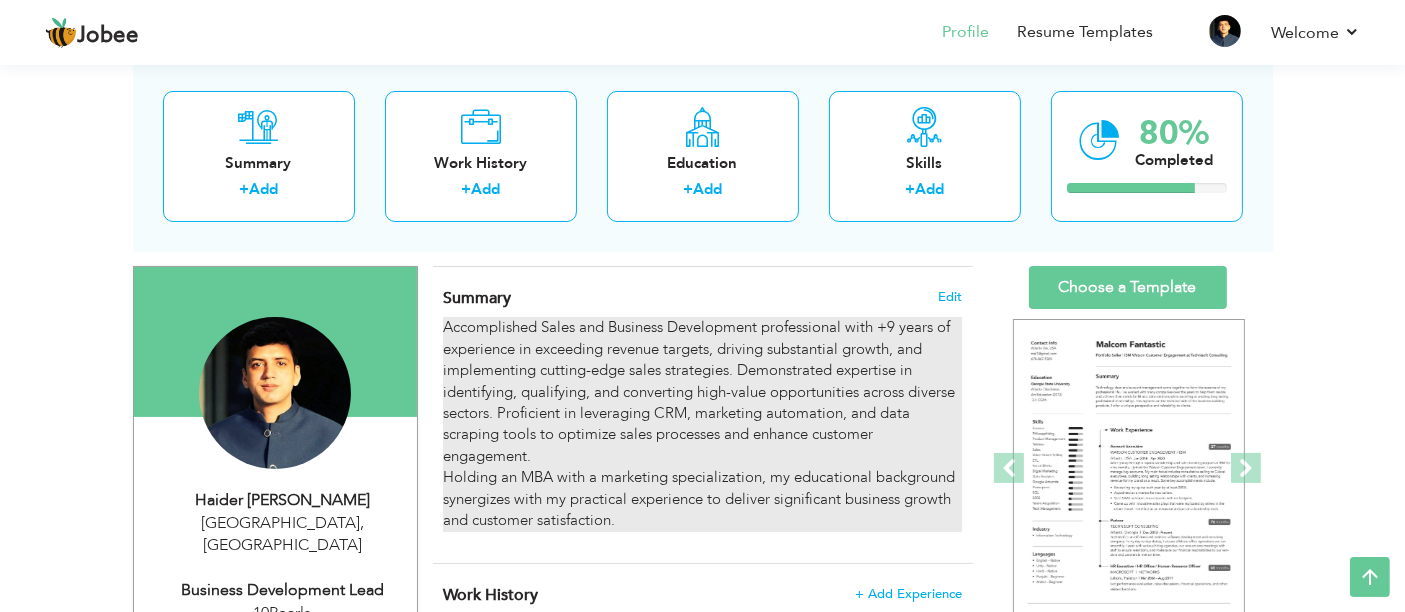 click on "Accomplished Sales and Business Development professional with +9 years of experience in exceeding revenue targets, driving substantial growth, and implementing cutting-edge sales strategies. Demonstrated expertise in identifying, qualifying, and converting high-value opportunities across diverse sectors. Proficient in leveraging CRM, marketing automation, and data scraping tools to optimize sales processes and enhance customer engagement.
Holding an MBA with a marketing specialization, my educational background synergizes with my practical experience to deliver significant business growth and customer satisfaction." at bounding box center (702, 424) 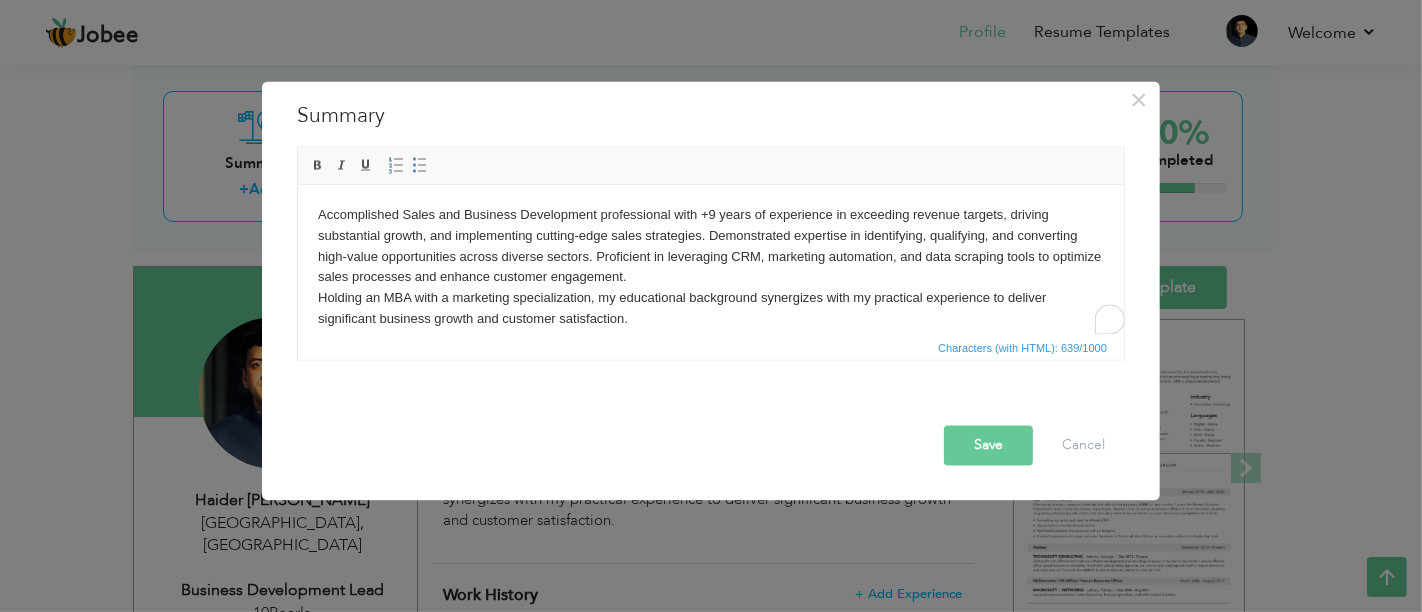 click on "Accomplished Sales and Business Development professional with +9 years of experience in exceeding revenue targets, driving substantial growth, and implementing cutting-edge sales strategies. Demonstrated expertise in identifying, qualifying, and converting high-value opportunities across diverse sectors. Proficient in leveraging CRM, marketing automation, and data scraping tools to optimize sales processes and enhance customer engagement. Holding an MBA with a marketing specialization, my educational background synergizes with my practical experience to deliver significant business growth and customer satisfaction." at bounding box center [710, 267] 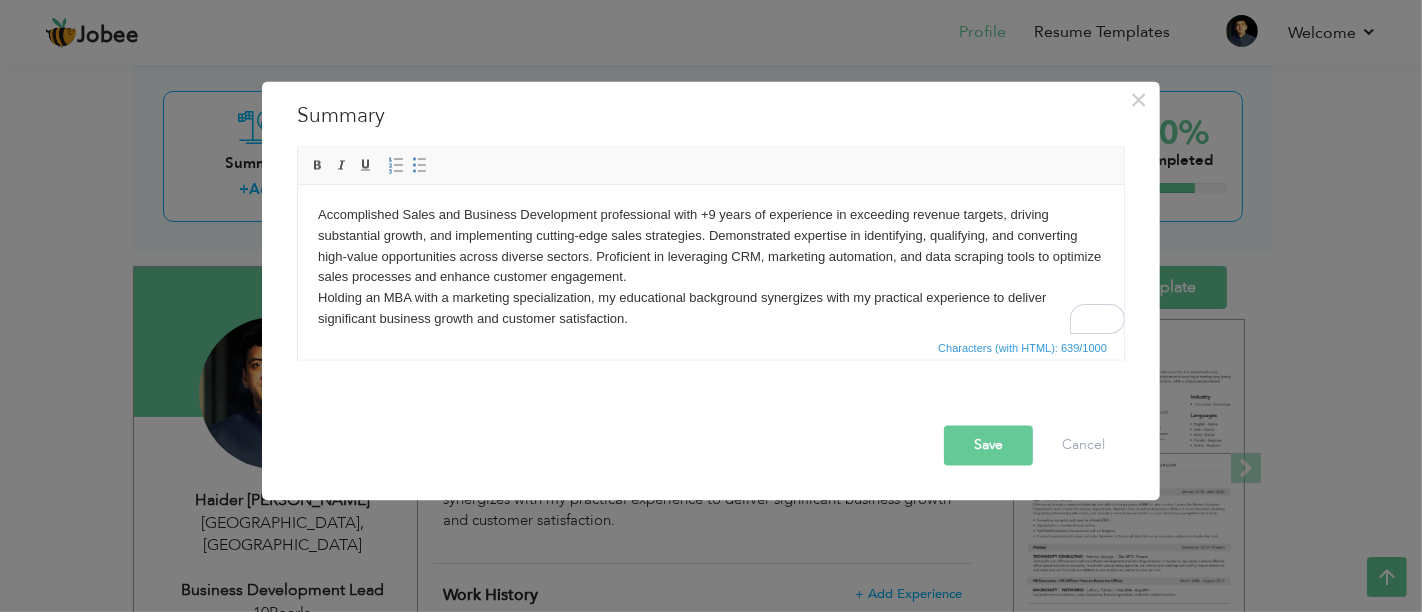 type 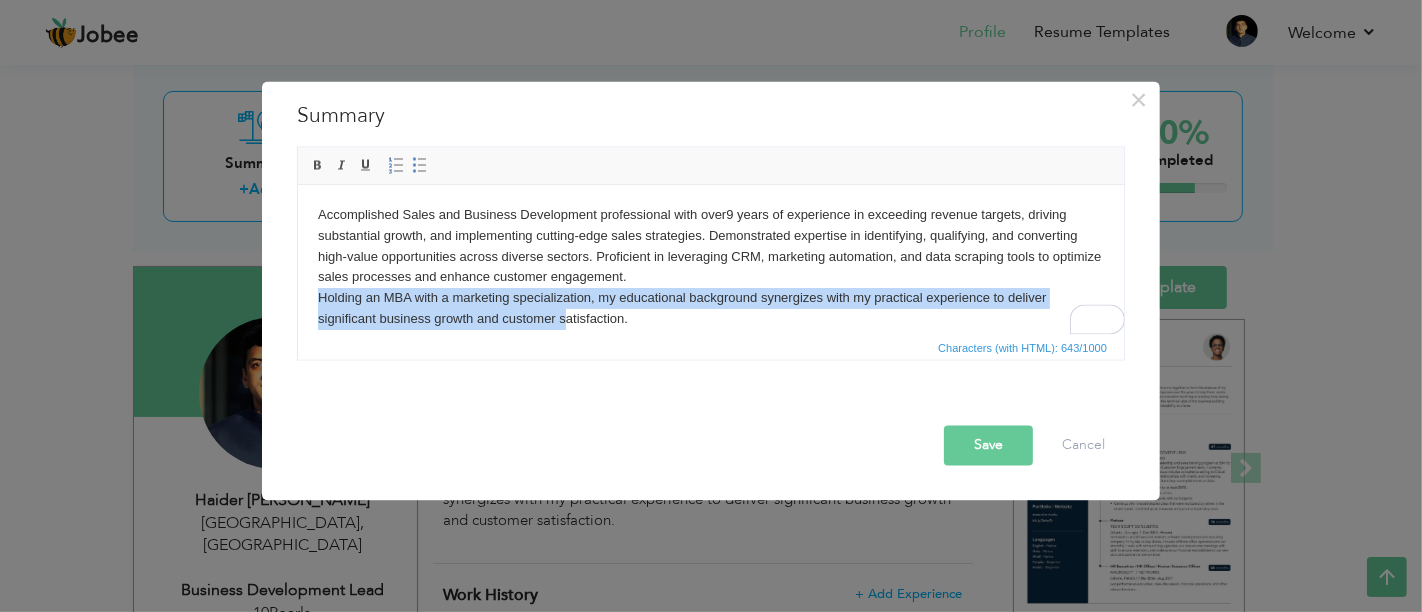 drag, startPoint x: 319, startPoint y: 304, endPoint x: 566, endPoint y: 312, distance: 247.12952 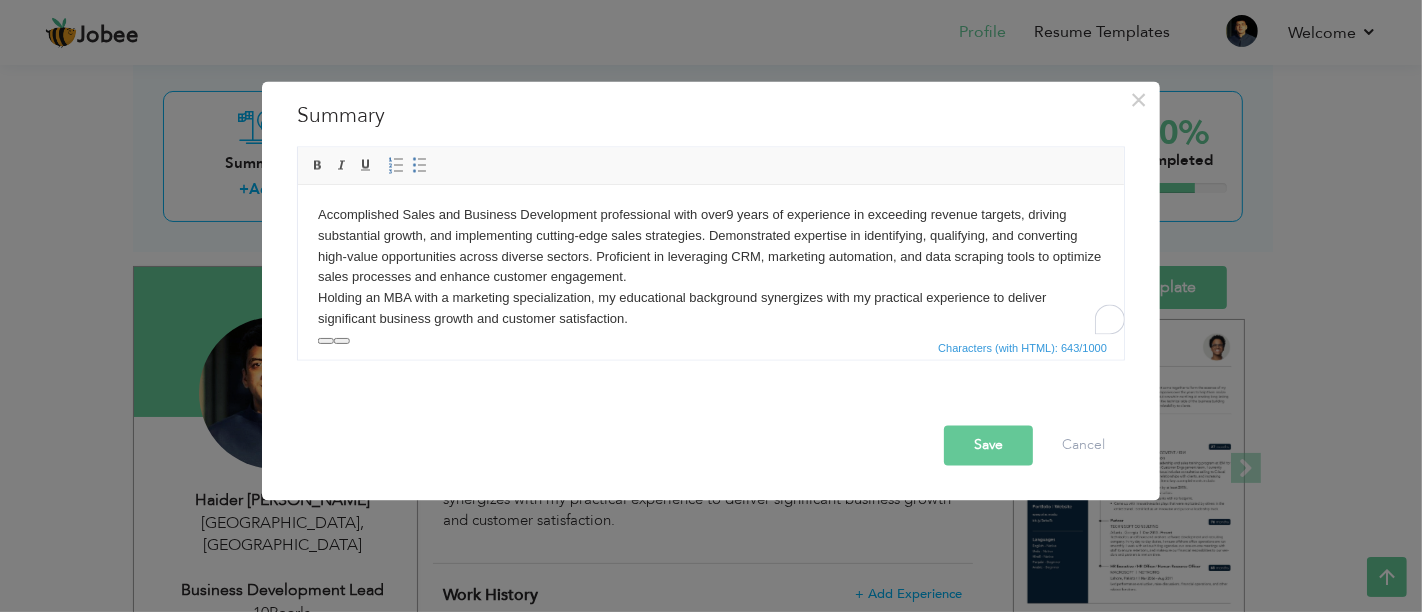 click on "Accomplished Sales and Business Development professional with over  9 years of experience in exceeding revenue targets, driving substantial growth, and implementing cutting-edge sales strategies. Demonstrated expertise in identifying, qualifying, and converting high-value opportunities across diverse sectors. Proficient in leveraging CRM, marketing automation, and data scraping tools to optimize sales processes and enhance customer engagement. Holding an MBA with a marketing specialization, my educational background synergizes with my practical experience to deliver significant business growth and customer satisfaction." at bounding box center [710, 267] 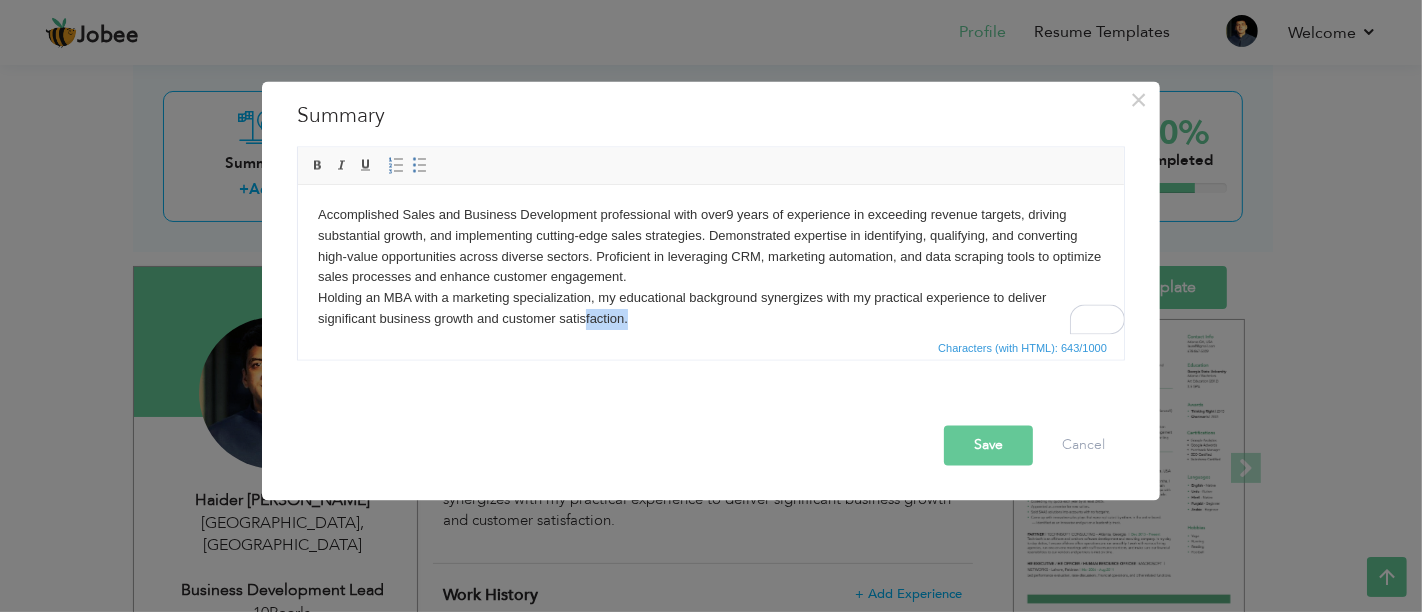 scroll, scrollTop: 7, scrollLeft: 0, axis: vertical 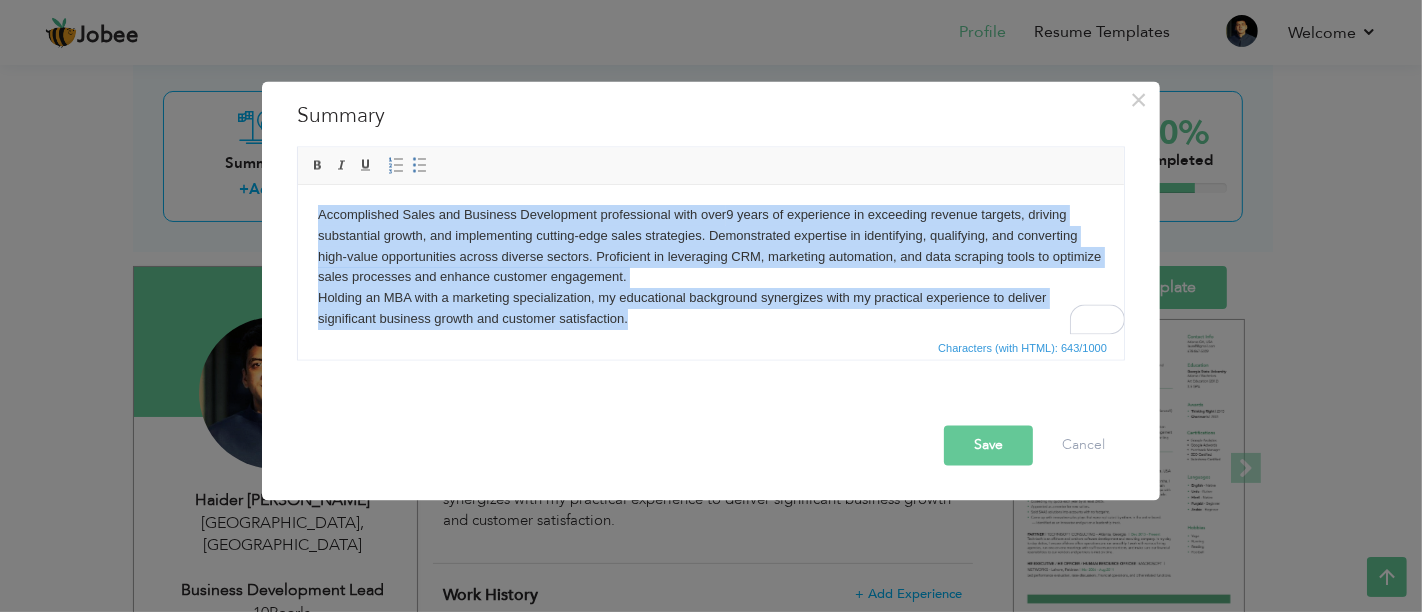 drag, startPoint x: 668, startPoint y: 333, endPoint x: 312, endPoint y: 191, distance: 383.27536 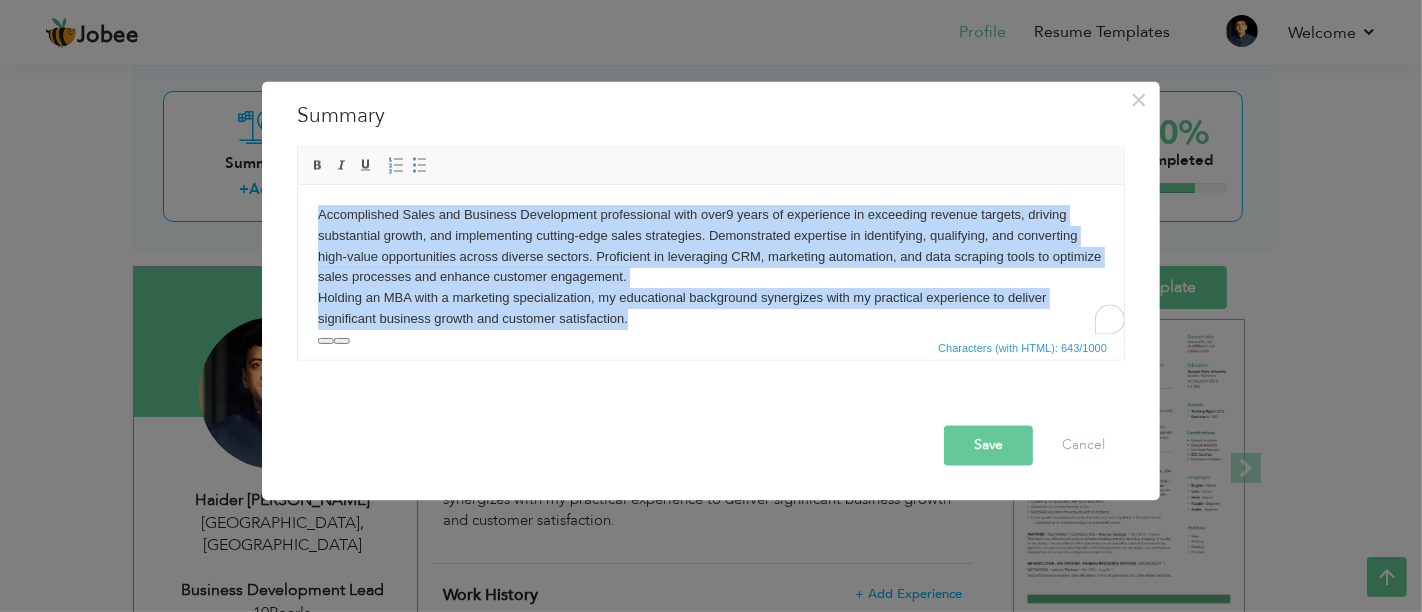 click on "Accomplished Sales and Business Development professional with over  9 years of experience in exceeding revenue targets, driving substantial growth, and implementing cutting-edge sales strategies. Demonstrated expertise in identifying, qualifying, and converting high-value opportunities across diverse sectors. Proficient in leveraging CRM, marketing automation, and data scraping tools to optimize sales processes and enhance customer engagement. Holding an MBA with a marketing specialization, my educational background synergizes with my practical experience to deliver significant business growth and customer satisfaction." at bounding box center (710, 267) 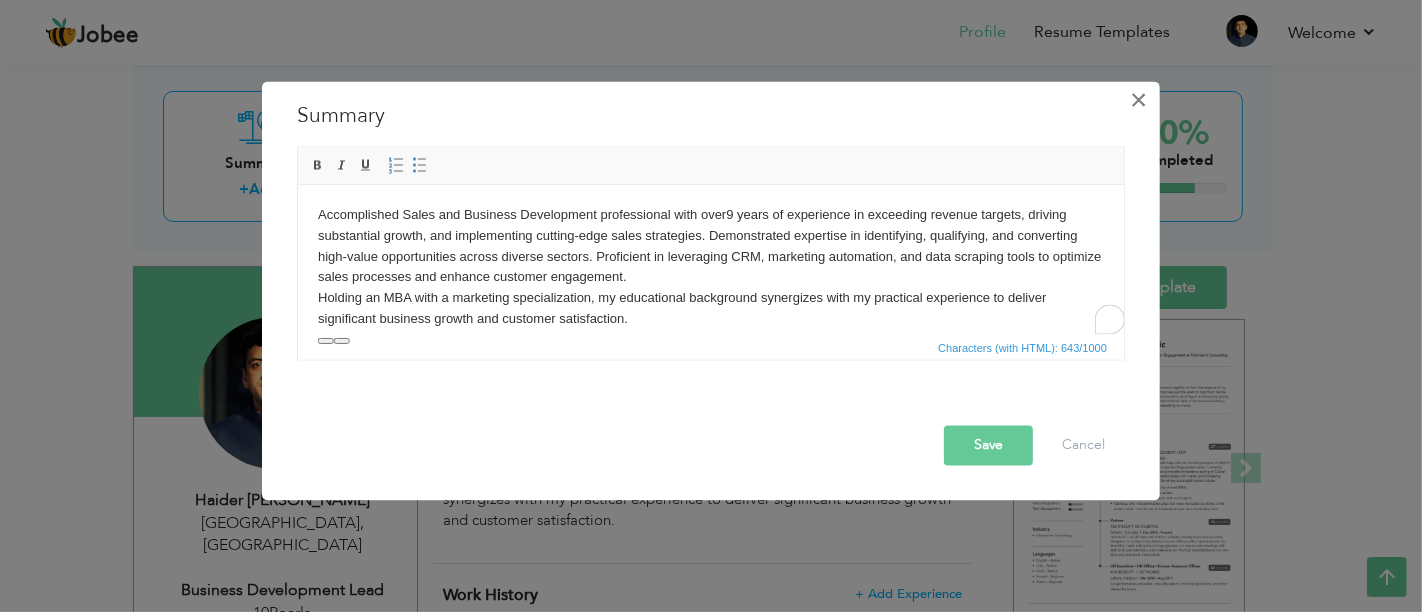 click on "×" at bounding box center (1139, 101) 